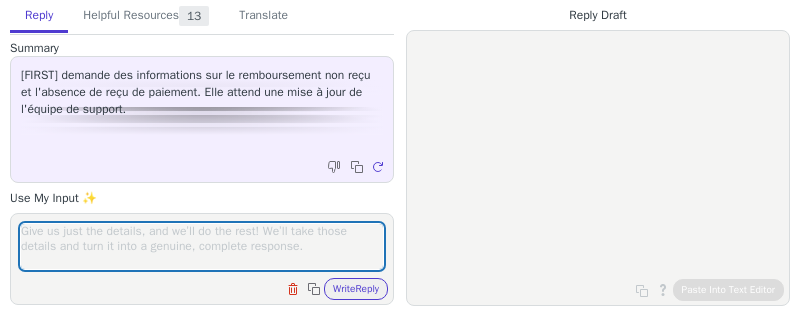scroll, scrollTop: 0, scrollLeft: 0, axis: both 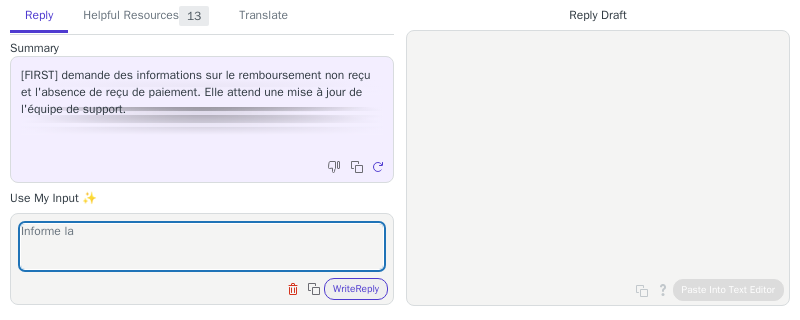 type on "Informe la" 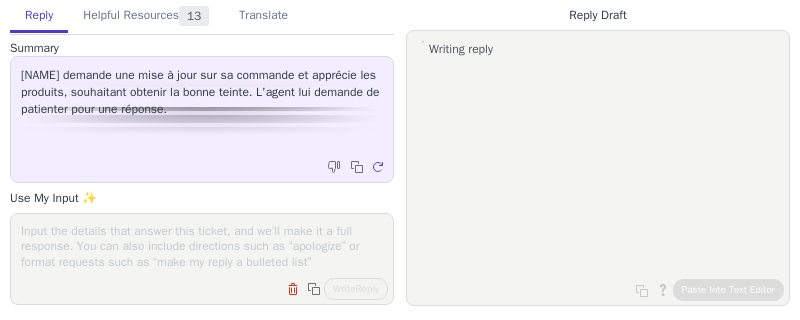 scroll, scrollTop: 0, scrollLeft: 0, axis: both 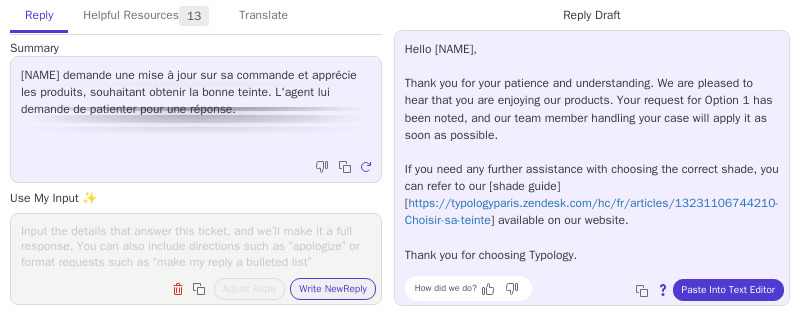 click at bounding box center (196, 246) 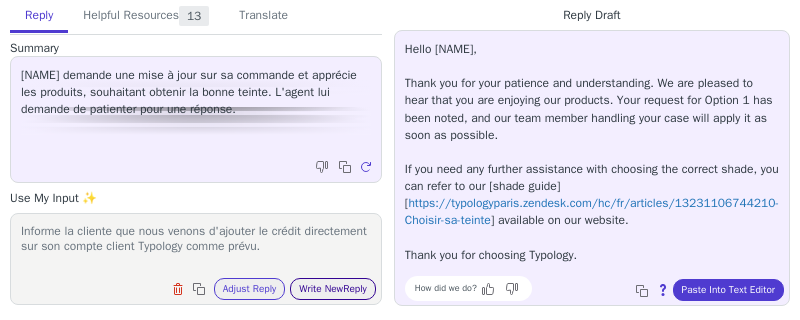 type on "Informe la cliente que nous venons d'ajouter le crédit directement sur son compte client Typology comme prévu." 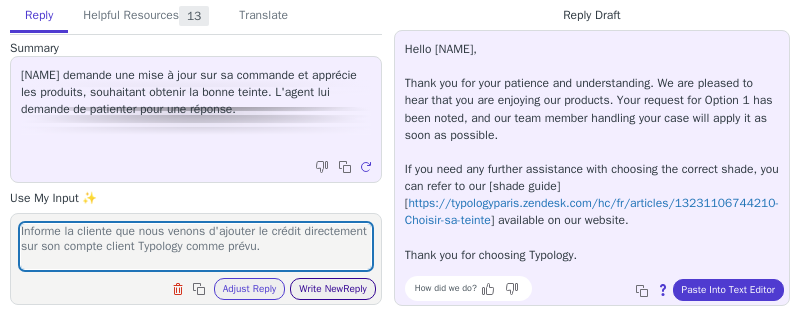 click on "Write New  Reply" at bounding box center [333, 289] 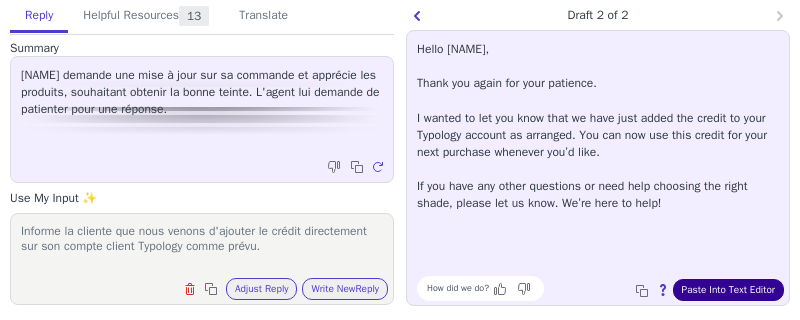 click on "Paste Into Text Editor" at bounding box center [728, 290] 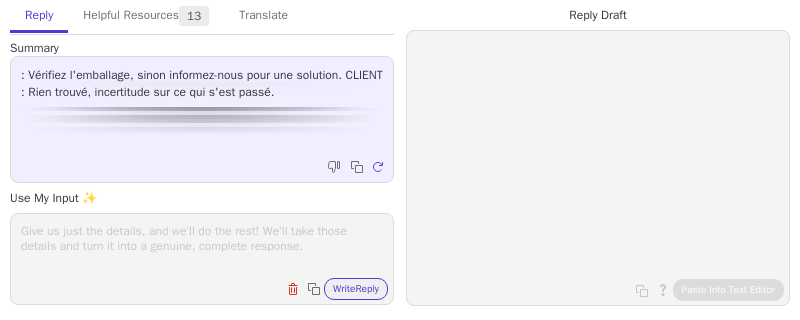 scroll, scrollTop: 0, scrollLeft: 0, axis: both 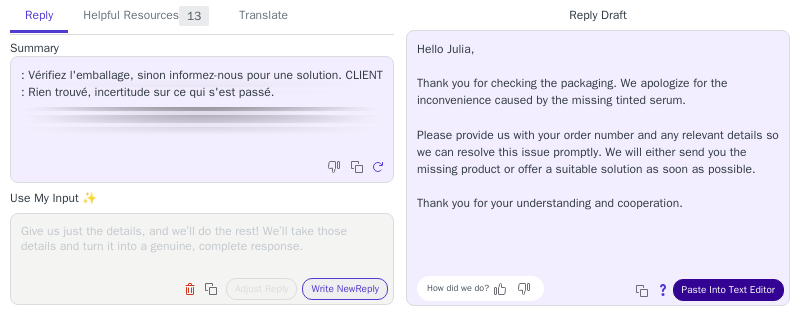 click on "Paste Into Text Editor" at bounding box center (728, 290) 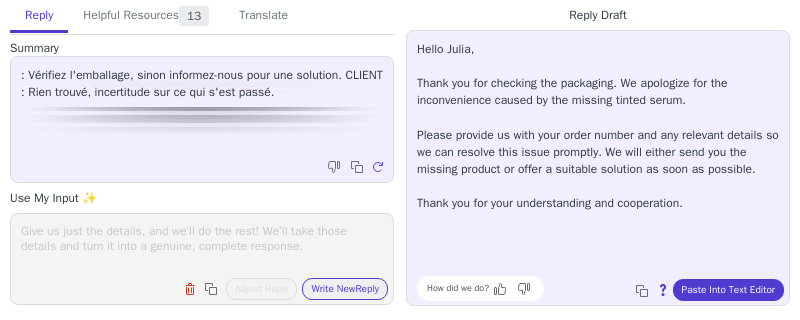 click at bounding box center [202, 246] 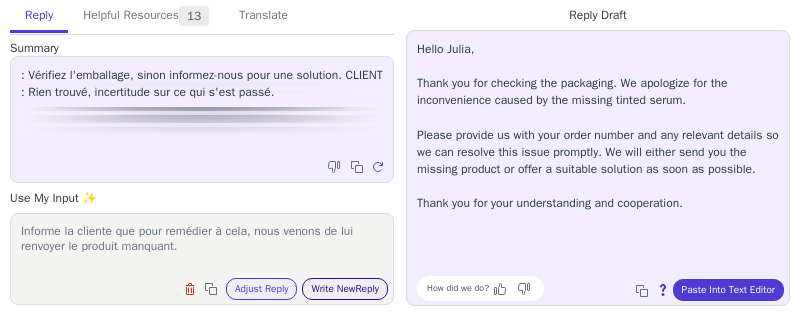 type on "Informe la cliente que pour remédier à cela, nous venons de lui renvoyer le produit manquant." 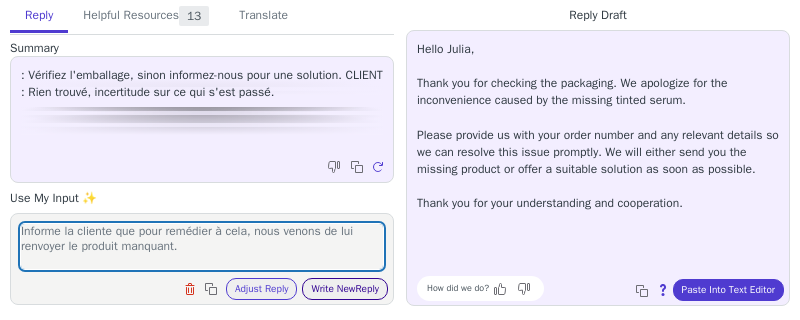 click on "Write New  Reply" at bounding box center (345, 289) 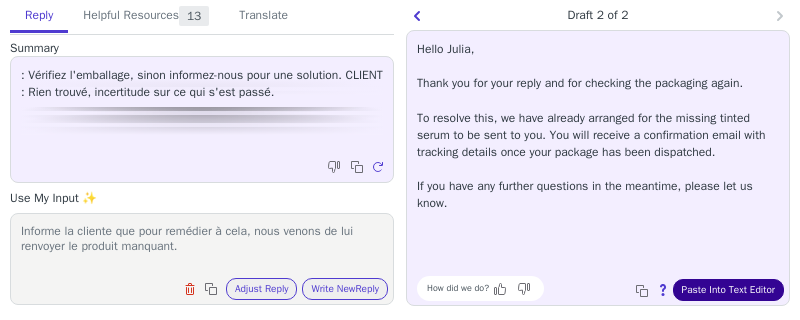 click on "Paste Into Text Editor" at bounding box center (728, 290) 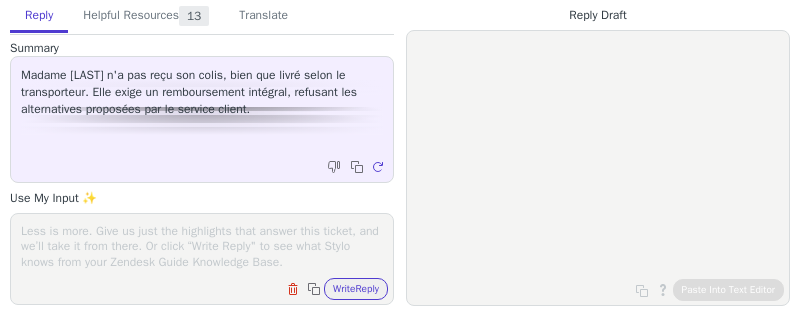 scroll, scrollTop: 0, scrollLeft: 0, axis: both 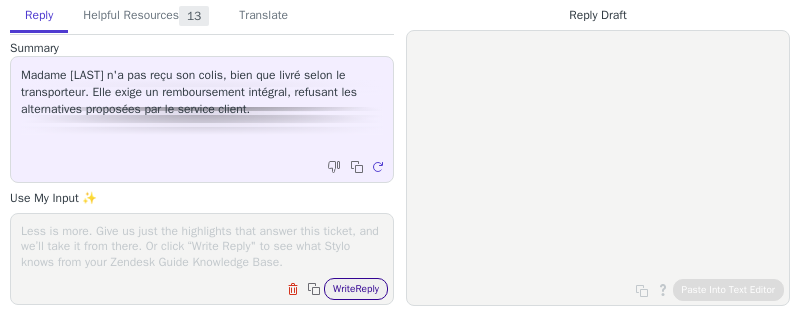click on "Write  Reply" at bounding box center [356, 289] 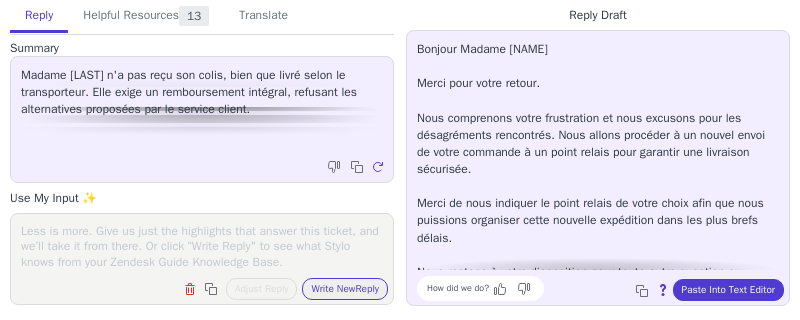 scroll, scrollTop: 28, scrollLeft: 0, axis: vertical 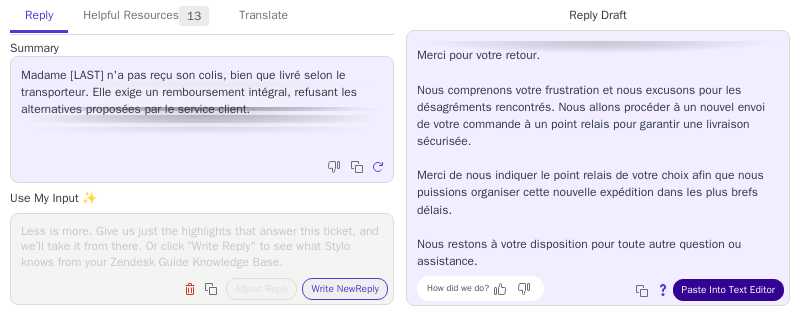 click on "Paste Into Text Editor" at bounding box center [728, 290] 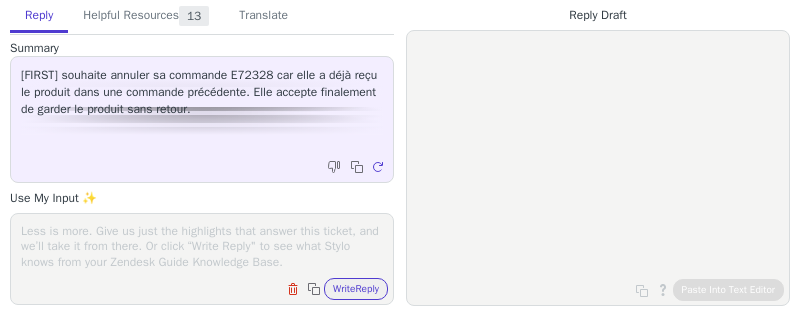 scroll, scrollTop: 0, scrollLeft: 0, axis: both 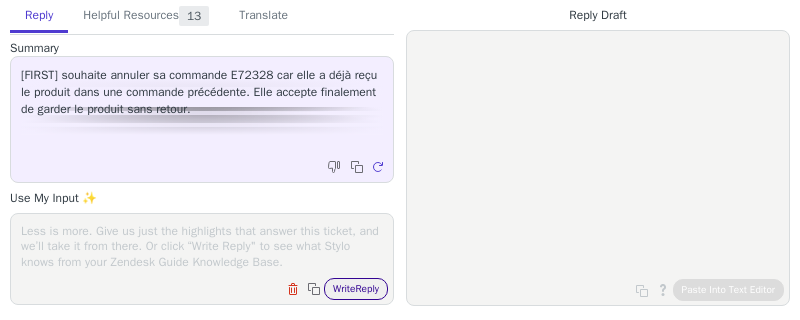 click on "Write  Reply" at bounding box center (356, 289) 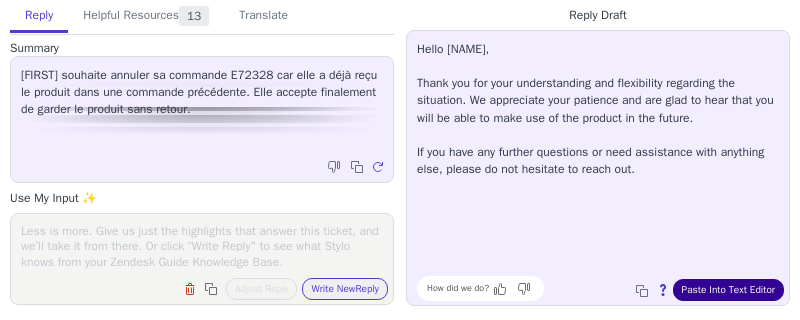 click on "Paste Into Text Editor" at bounding box center (728, 290) 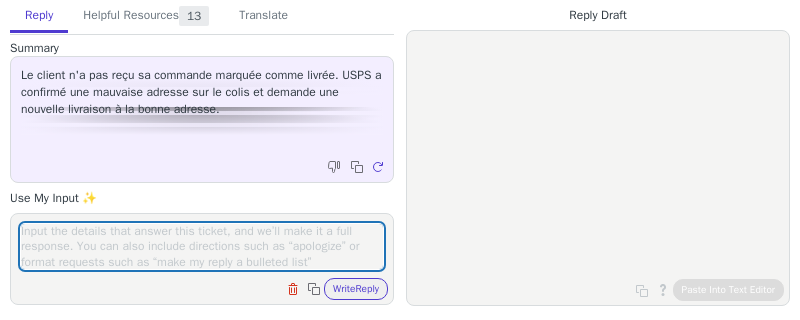 scroll, scrollTop: 0, scrollLeft: 0, axis: both 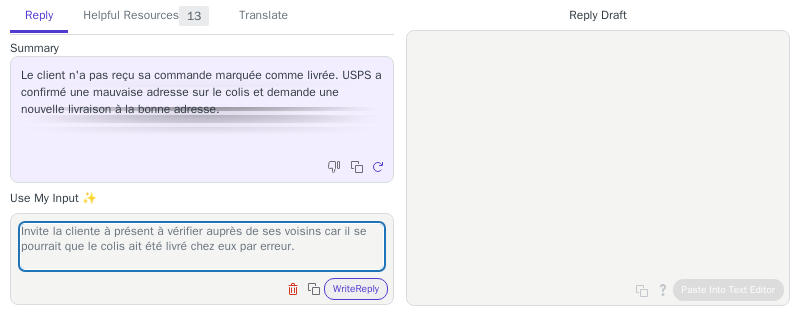 click on "Invite la cliente à présent à vérifier auprès de ses voisins car il se pourrait que le colis ait été livré chez eux par erreur." at bounding box center (202, 246) 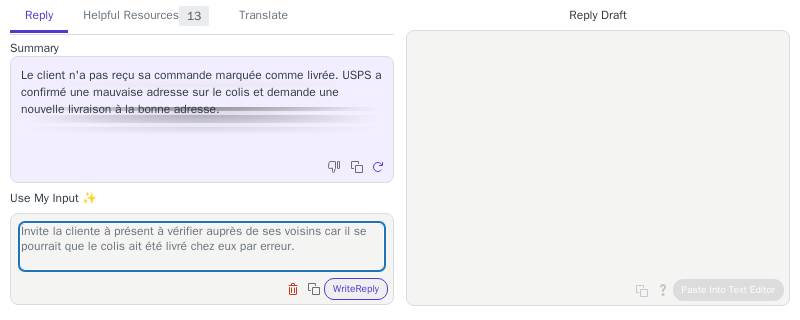 click on "it" at bounding box center [0, 0] 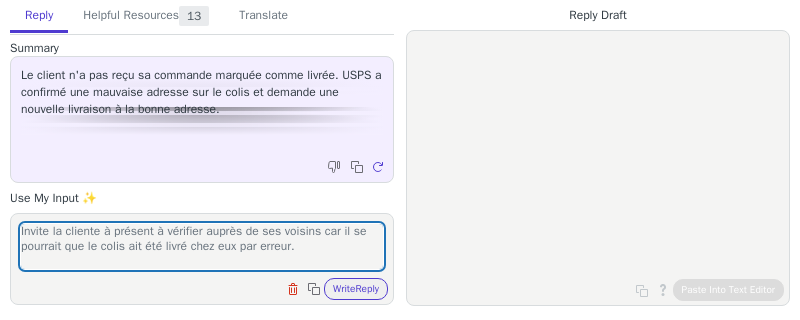 click on "Invite la cliente à présent à vérifier auprès de ses voisins car il se pourrait que le colis ait été livré chez eux par erreur." at bounding box center [202, 246] 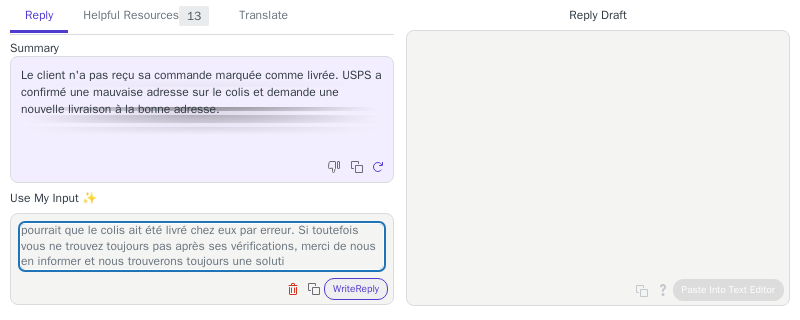 scroll, scrollTop: 31, scrollLeft: 0, axis: vertical 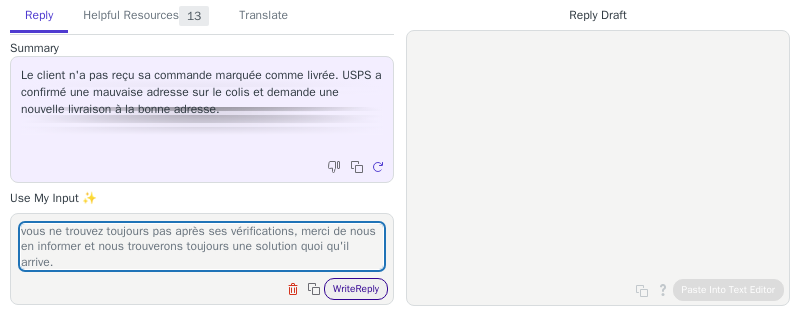 type on "Invite la cliente à présent à vérifier auprès de ses voisins car il se pourrait que le colis ait été livré chez eux par erreur. Si toutefois vous ne trouvez toujours pas après ses vérifications, merci de nous en informer et nous trouverons toujours une solution quoi qu'il arrive." 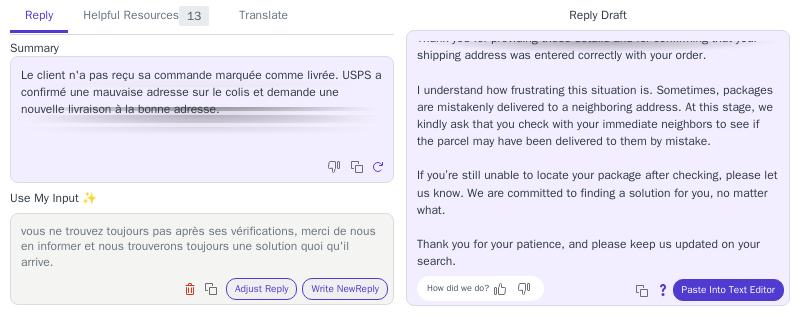 scroll, scrollTop: 0, scrollLeft: 0, axis: both 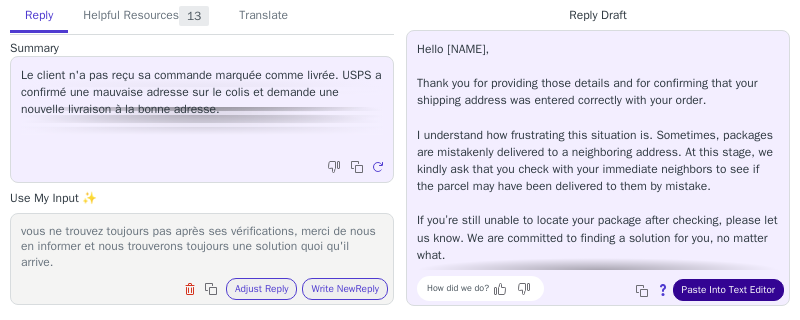 click on "Paste Into Text Editor" at bounding box center (728, 290) 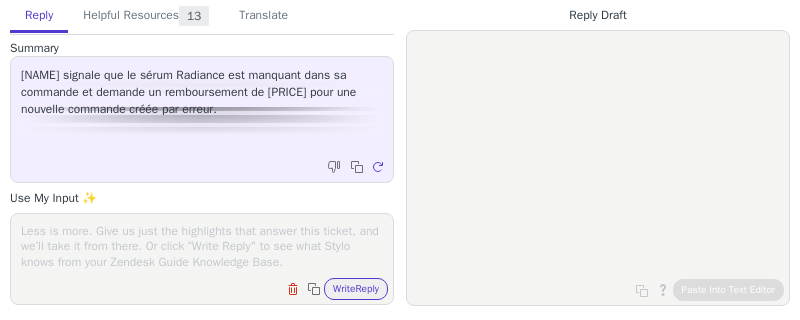 scroll, scrollTop: 0, scrollLeft: 0, axis: both 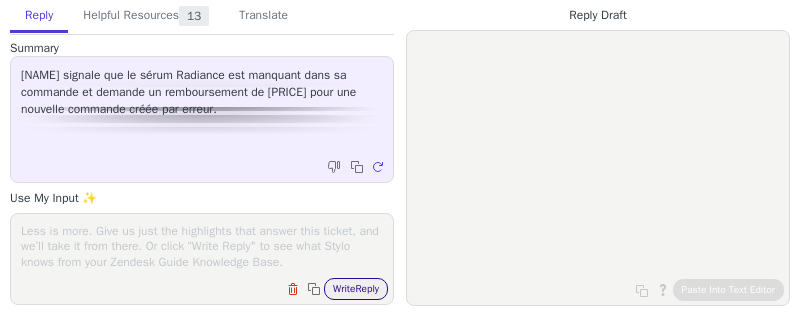 click on "Write  Reply" at bounding box center (356, 289) 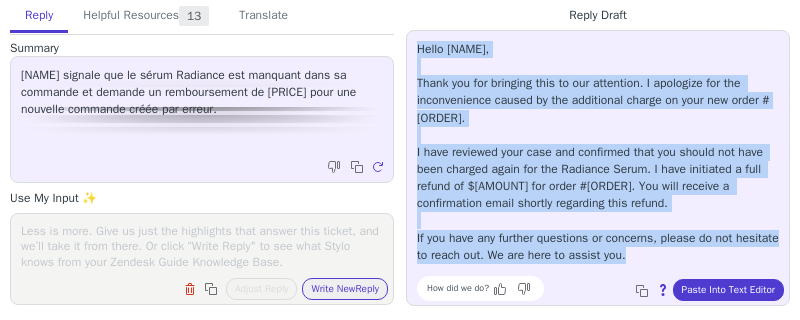 drag, startPoint x: 416, startPoint y: 45, endPoint x: 668, endPoint y: 269, distance: 337.16464 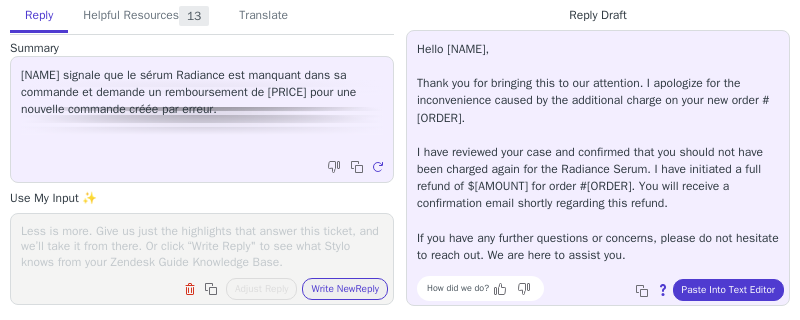 click at bounding box center [202, 246] 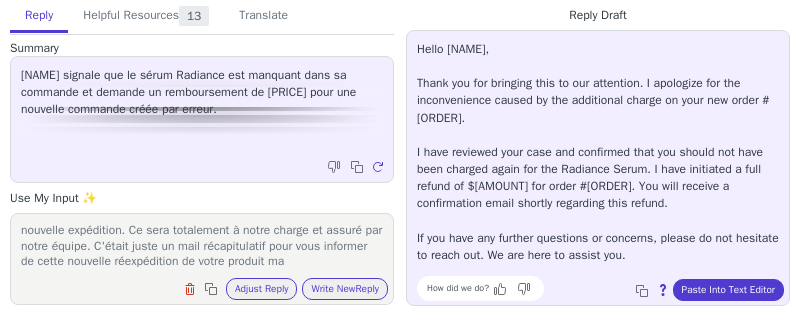 scroll, scrollTop: 31, scrollLeft: 0, axis: vertical 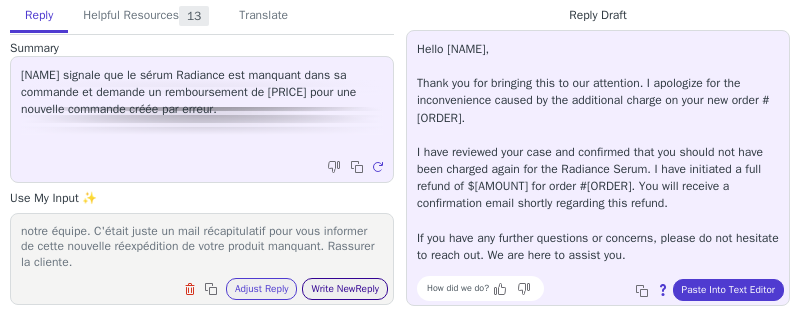 type on "Rassurer la cliente que vous ne serez pas du tout facturé pour cette nouvelle expédition. Ce sera totalement à notre charge et assuré par notre équipe. C'était juste un mail récapitulatif pour vous informer de cette nouvelle réexpédition de votre produit manquant. Rassurer la cliente." 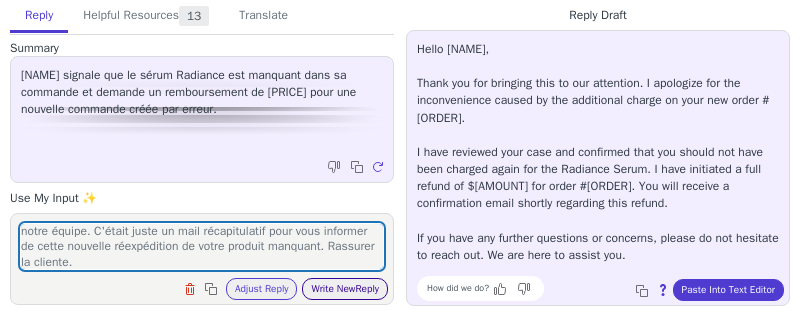 click on "Write New  Reply" at bounding box center [345, 289] 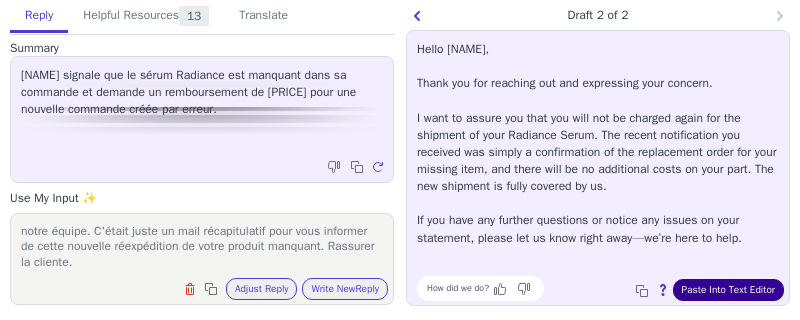 click on "Paste Into Text Editor" at bounding box center (728, 290) 